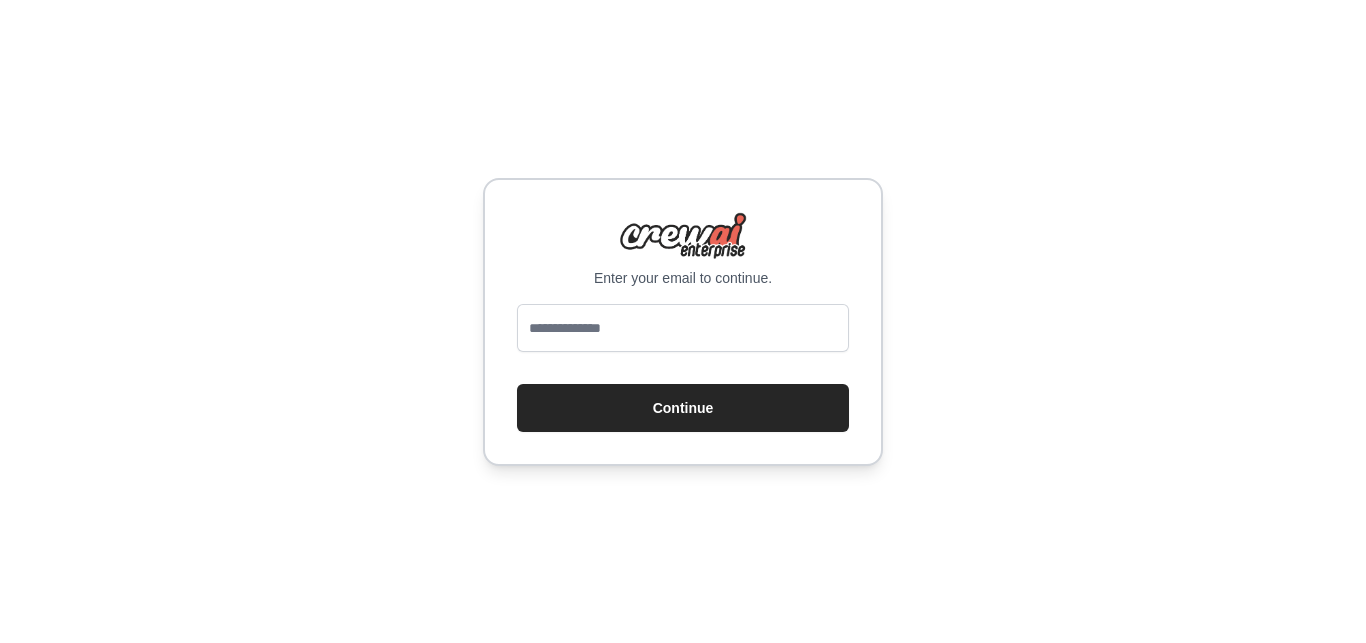 scroll, scrollTop: 0, scrollLeft: 0, axis: both 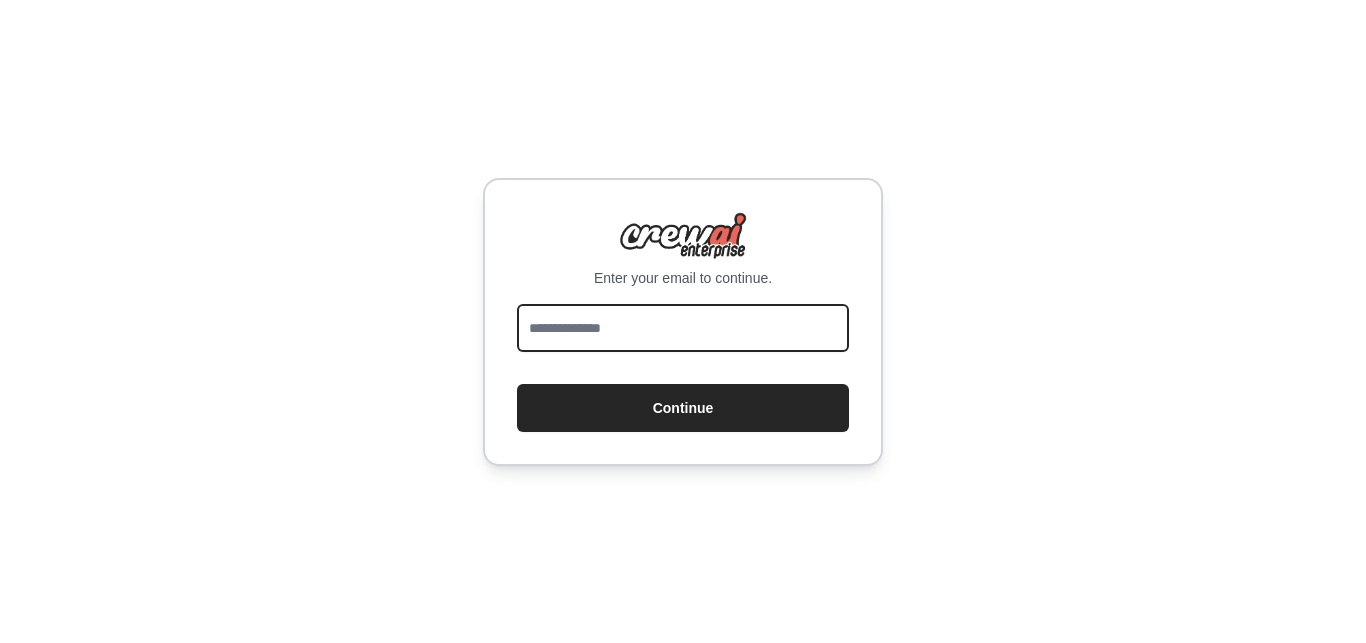 click at bounding box center [683, 328] 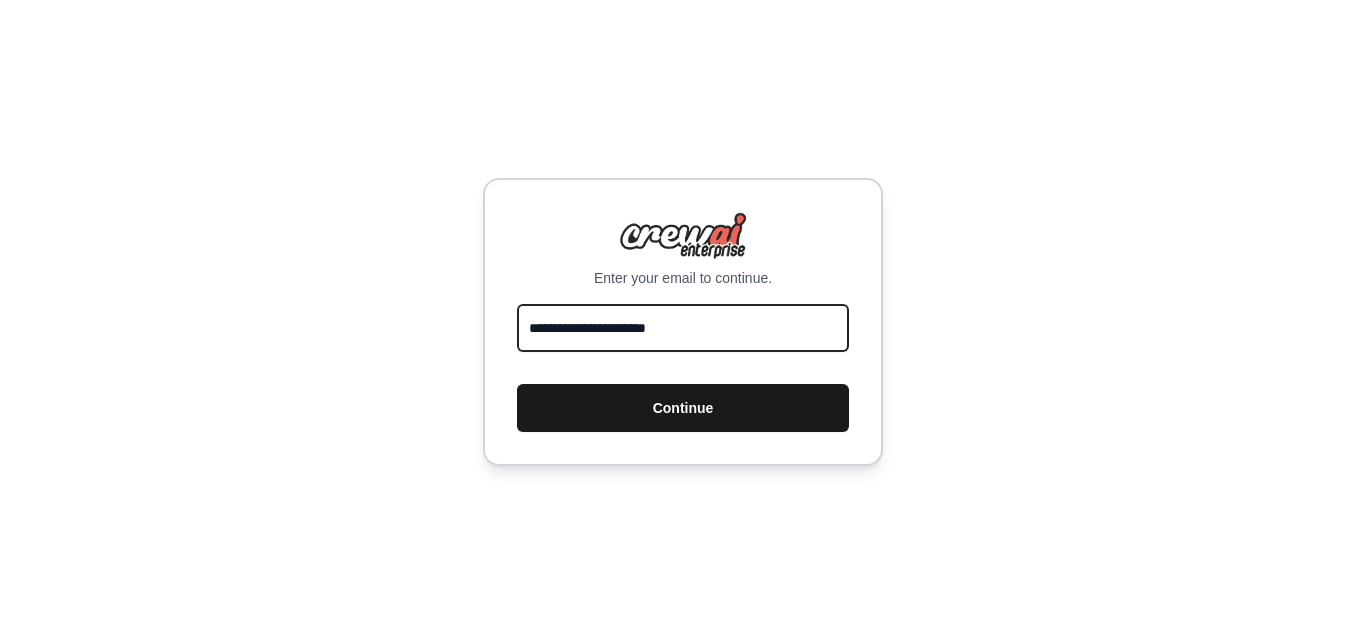 type on "**********" 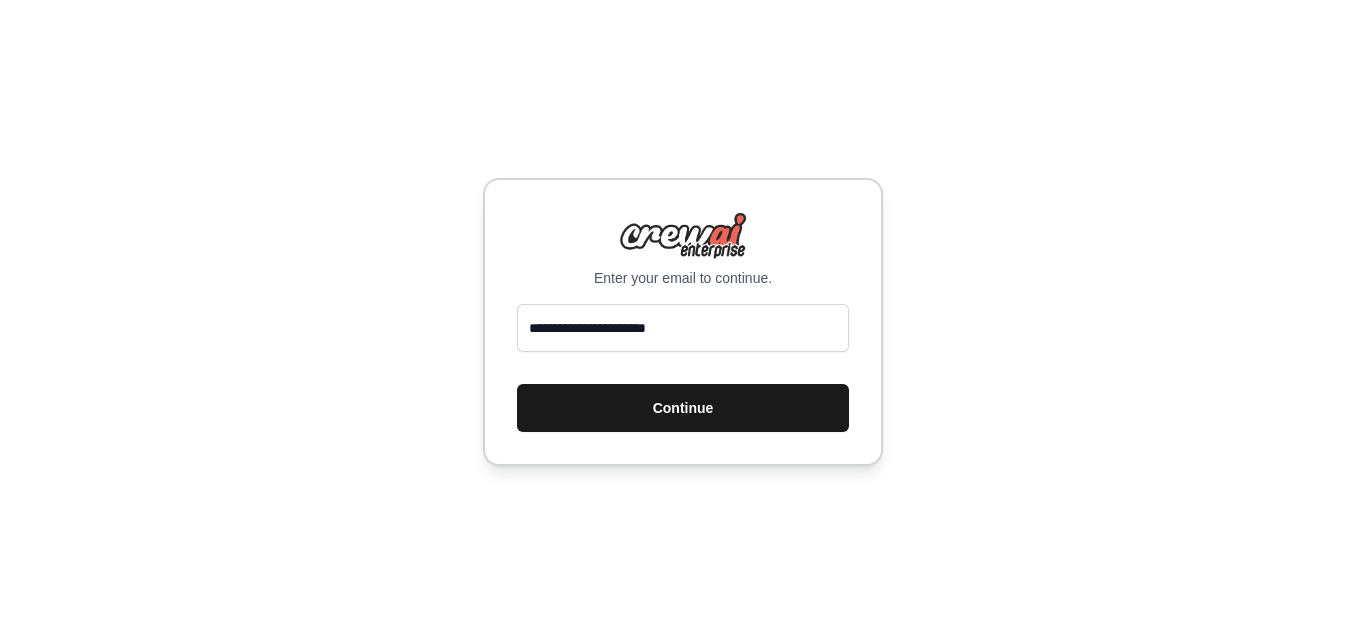 click on "Continue" at bounding box center [683, 408] 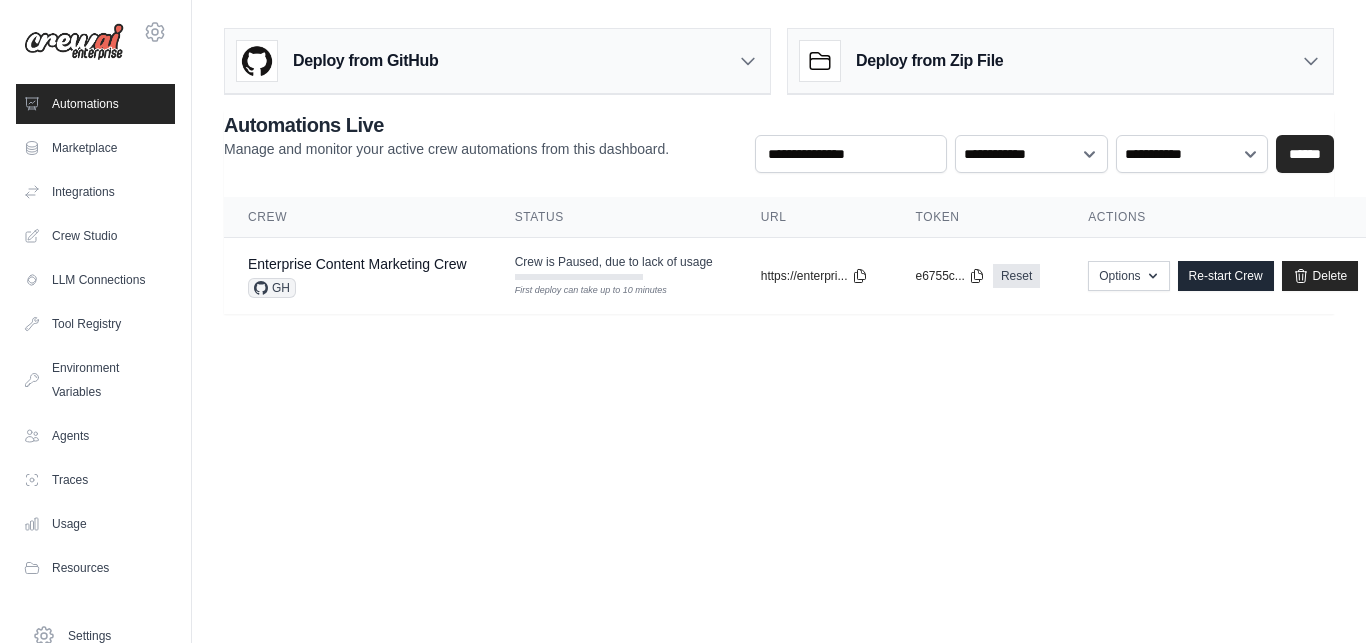 scroll, scrollTop: 0, scrollLeft: 0, axis: both 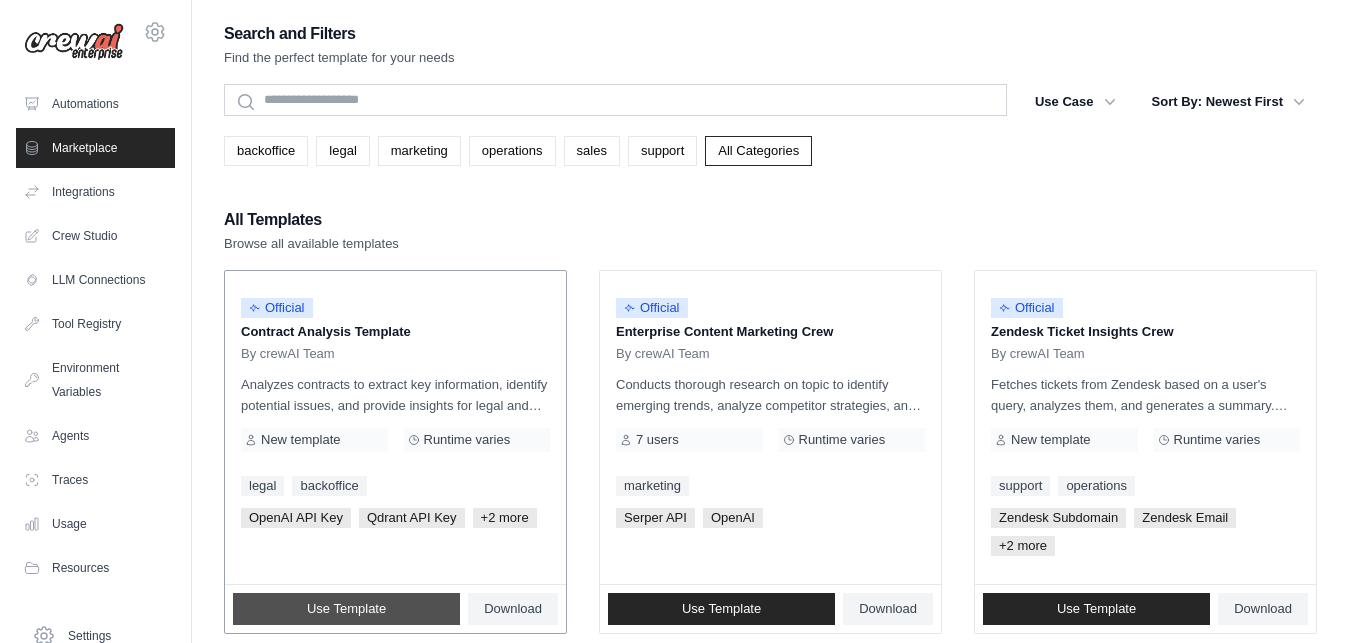 click on "Use Template" at bounding box center [346, 609] 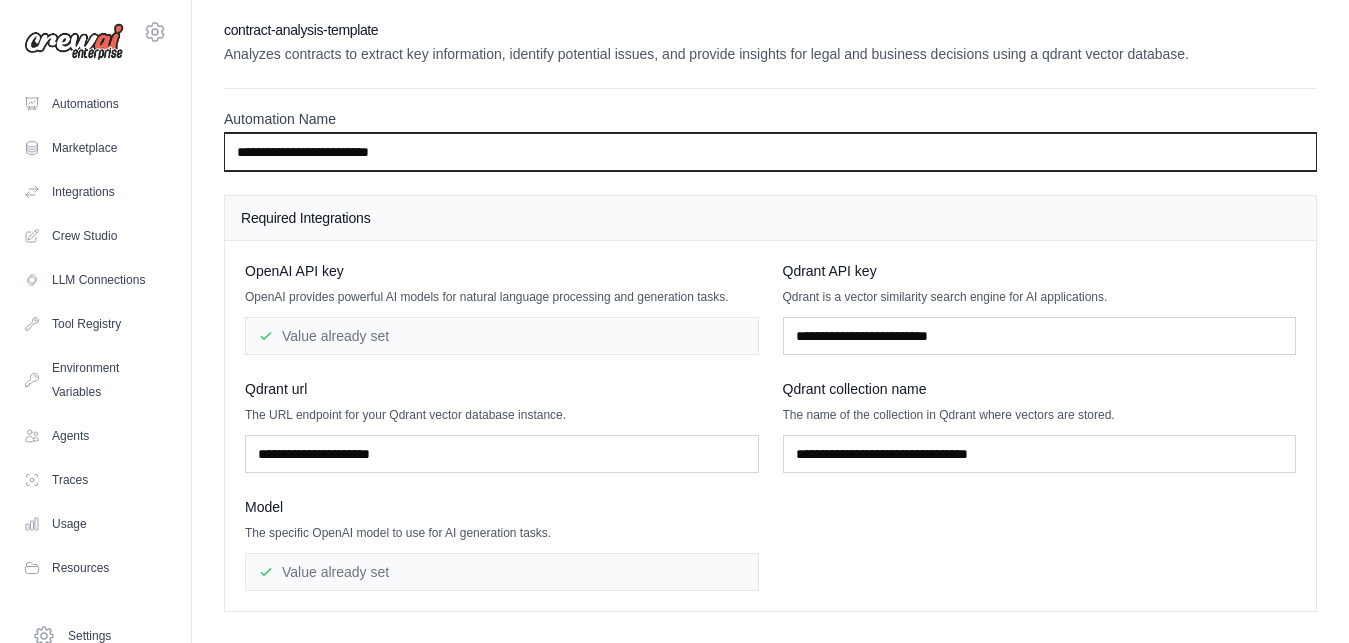 click on "**********" at bounding box center (770, 152) 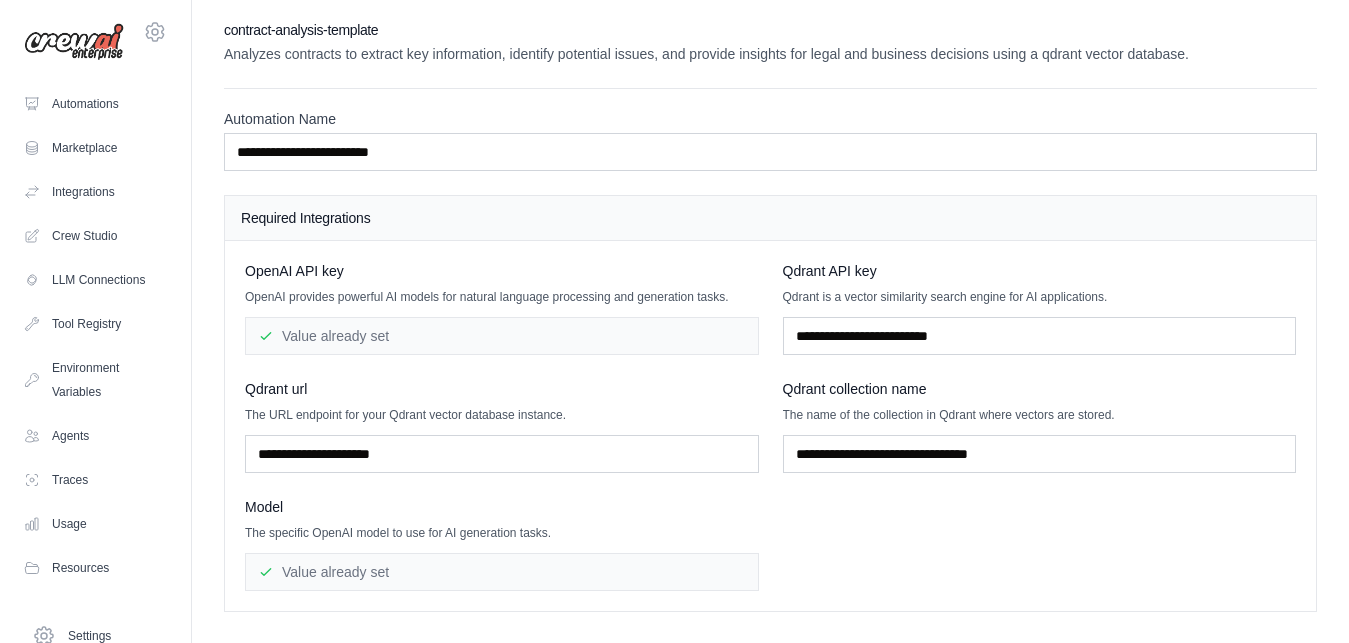 click on "Value already set" at bounding box center (502, 336) 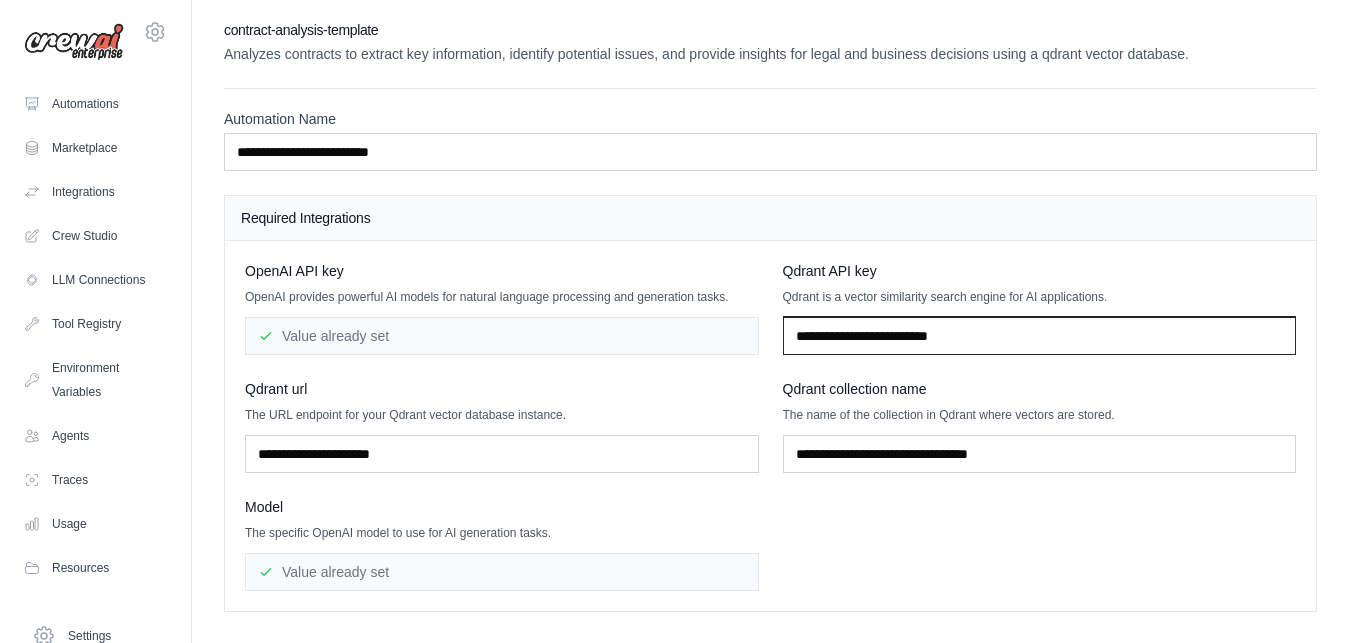 click at bounding box center (1040, 336) 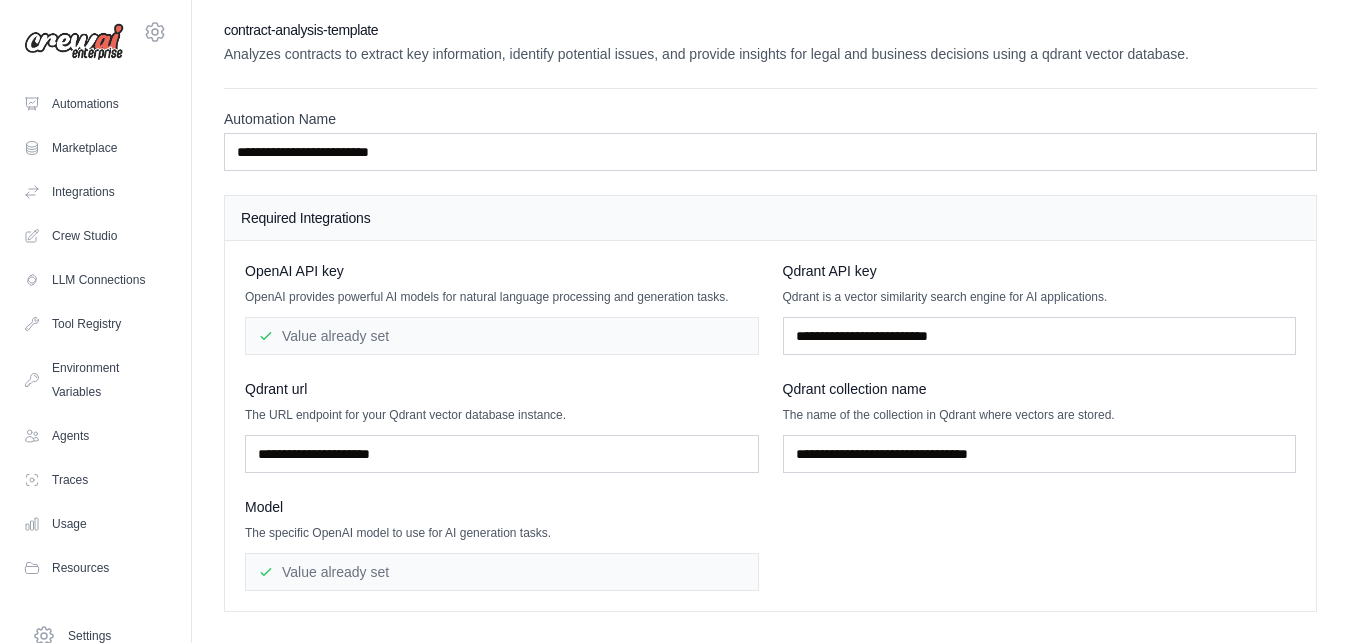 click on "OpenAI API key
OpenAI provides powerful AI models for natural language processing and generation tasks.
Value already set
Qdrant API key
Qdrant is a vector similarity search engine for AI applications.
Qdrant url
The URL endpoint for your Qdrant vector database instance.
Model" at bounding box center [770, 426] 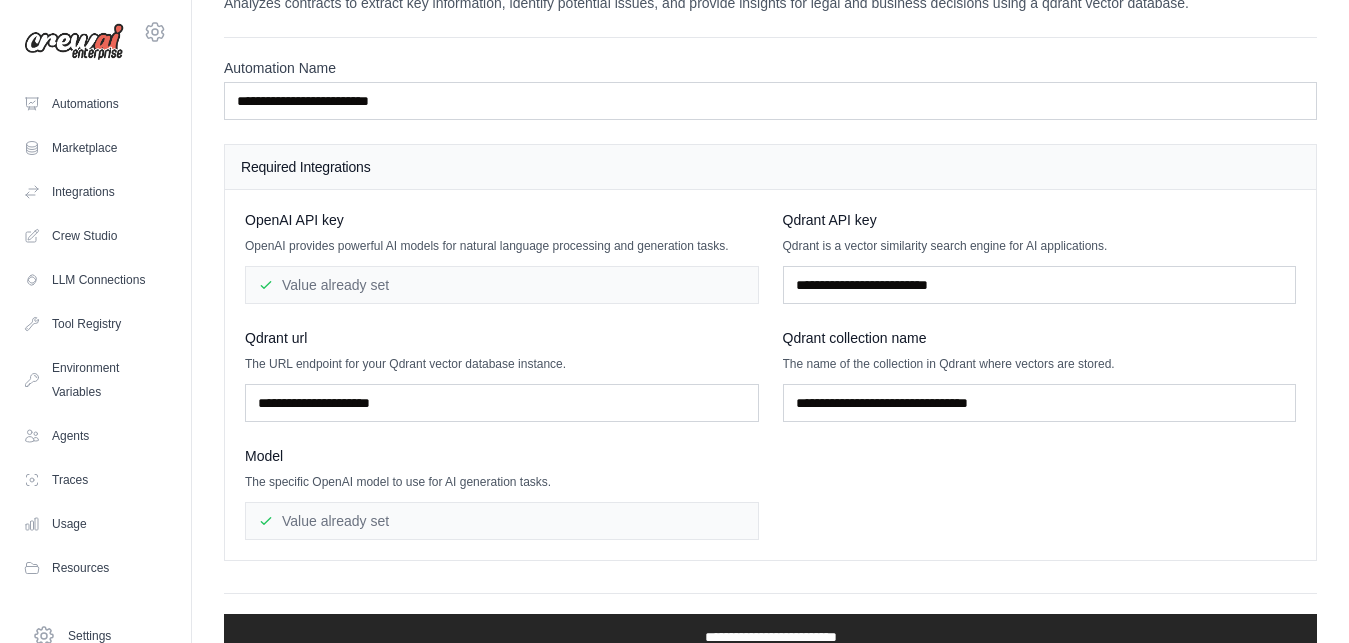 scroll, scrollTop: 88, scrollLeft: 0, axis: vertical 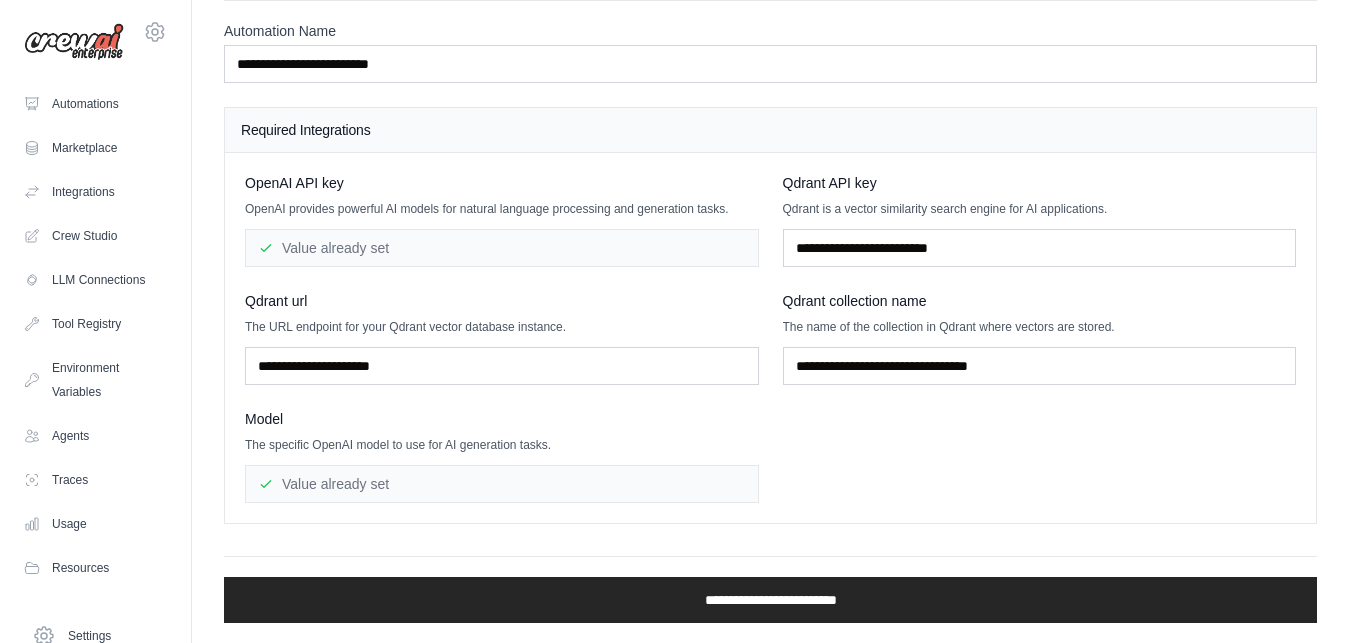 click on "Value already set" at bounding box center (502, 484) 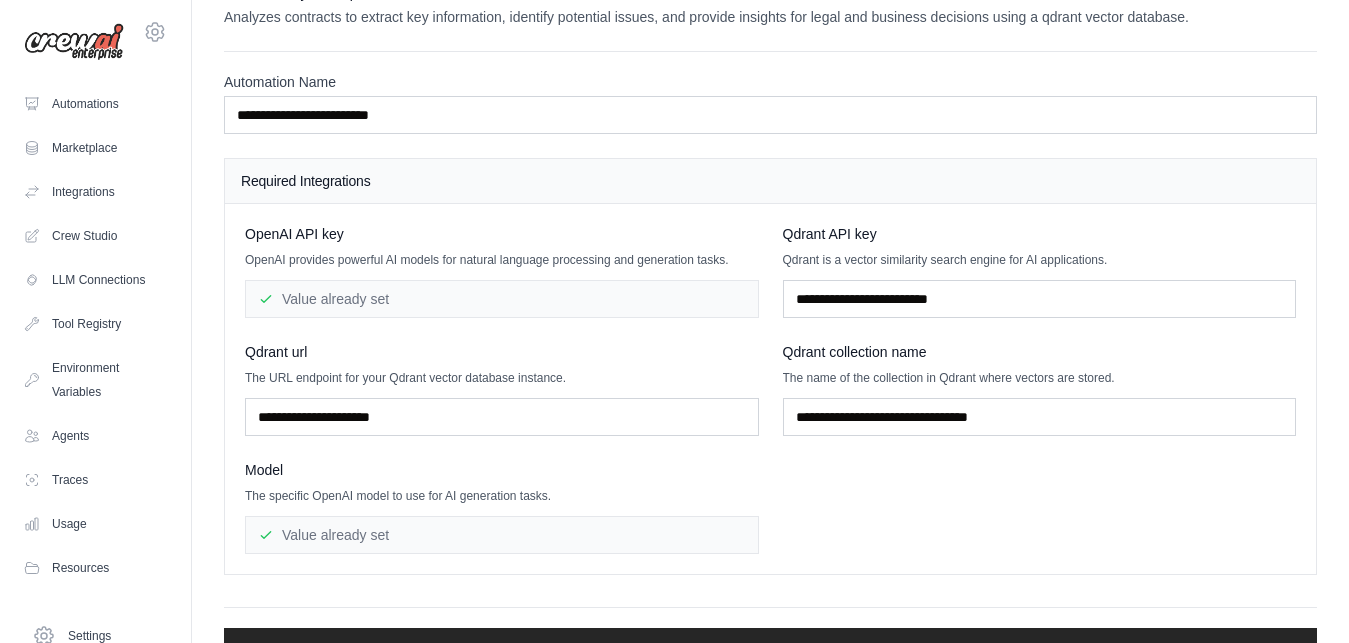 scroll, scrollTop: 0, scrollLeft: 0, axis: both 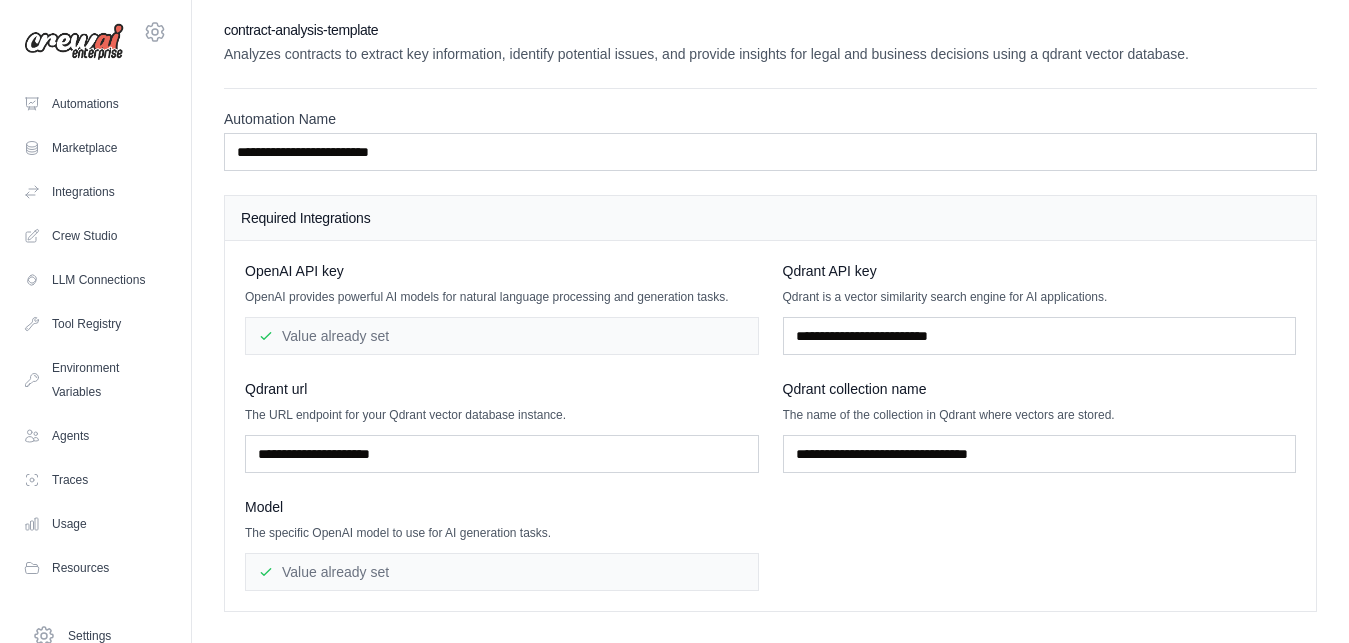 click on "Value already set" at bounding box center [502, 336] 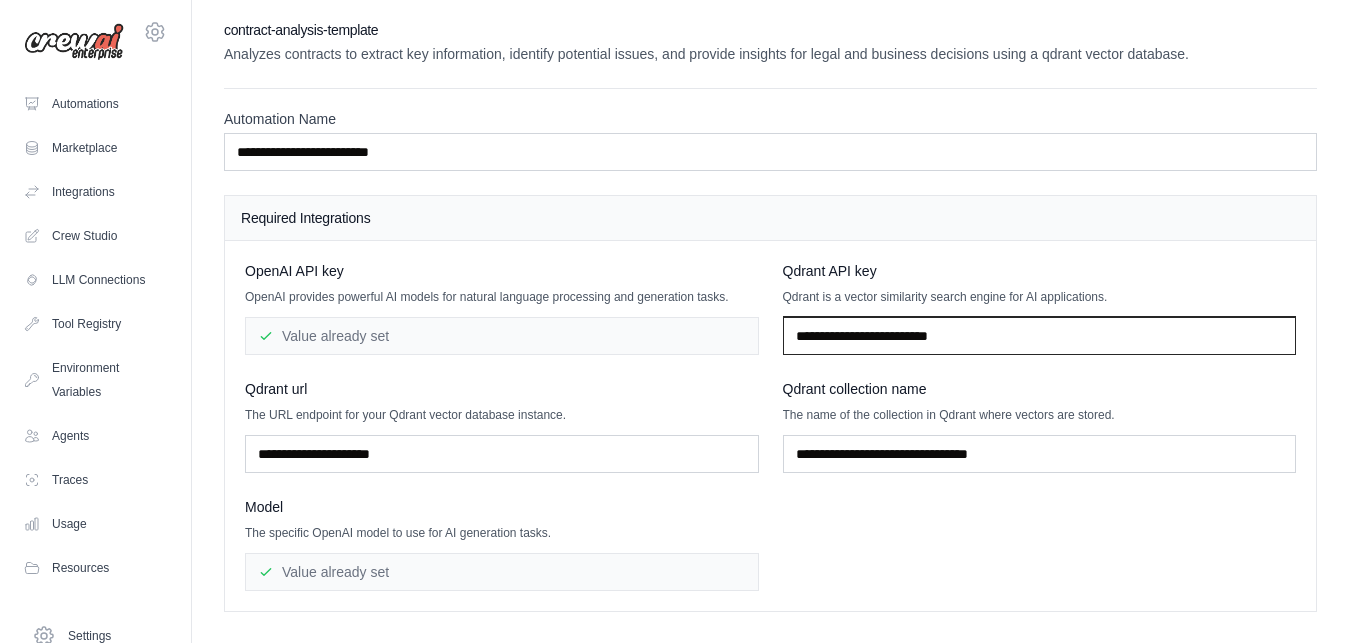 click at bounding box center (1040, 336) 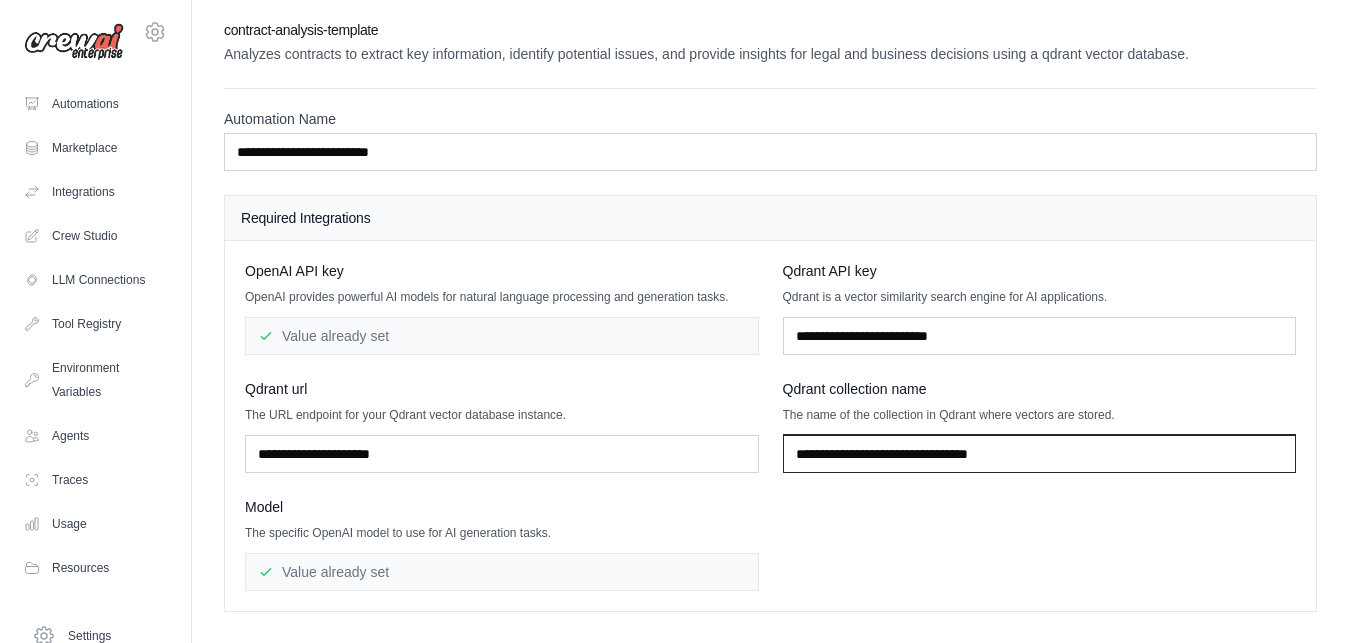click at bounding box center (1040, 454) 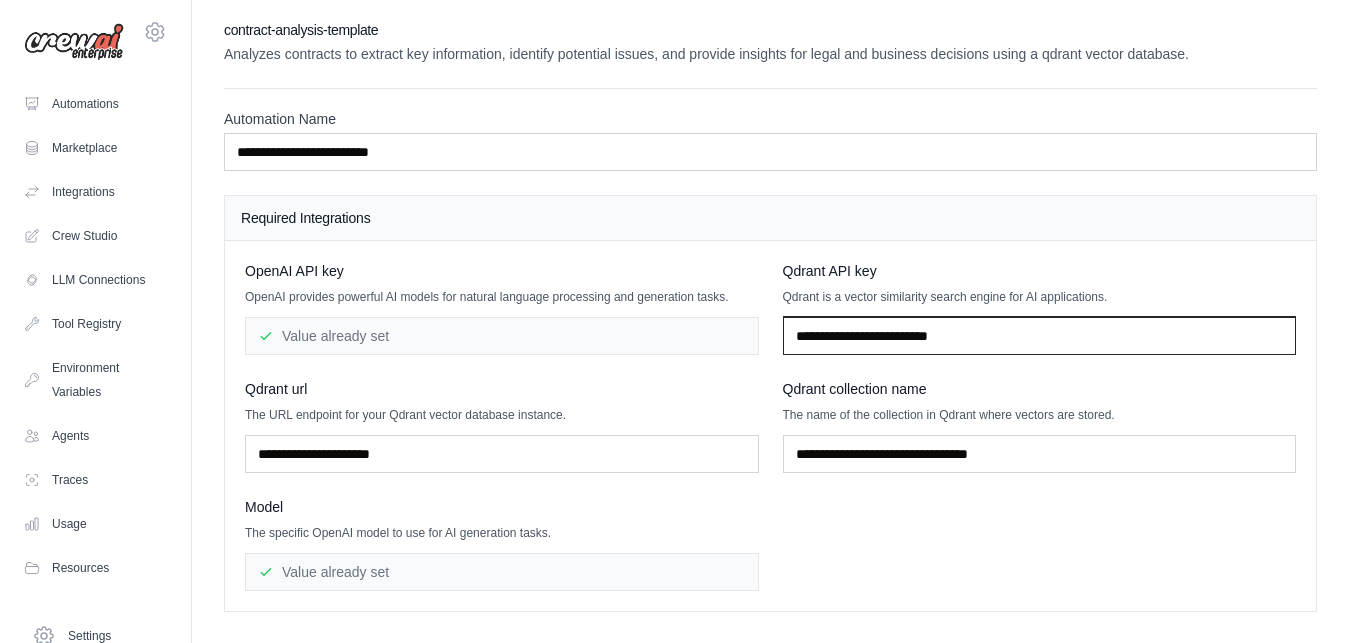 click at bounding box center (1040, 336) 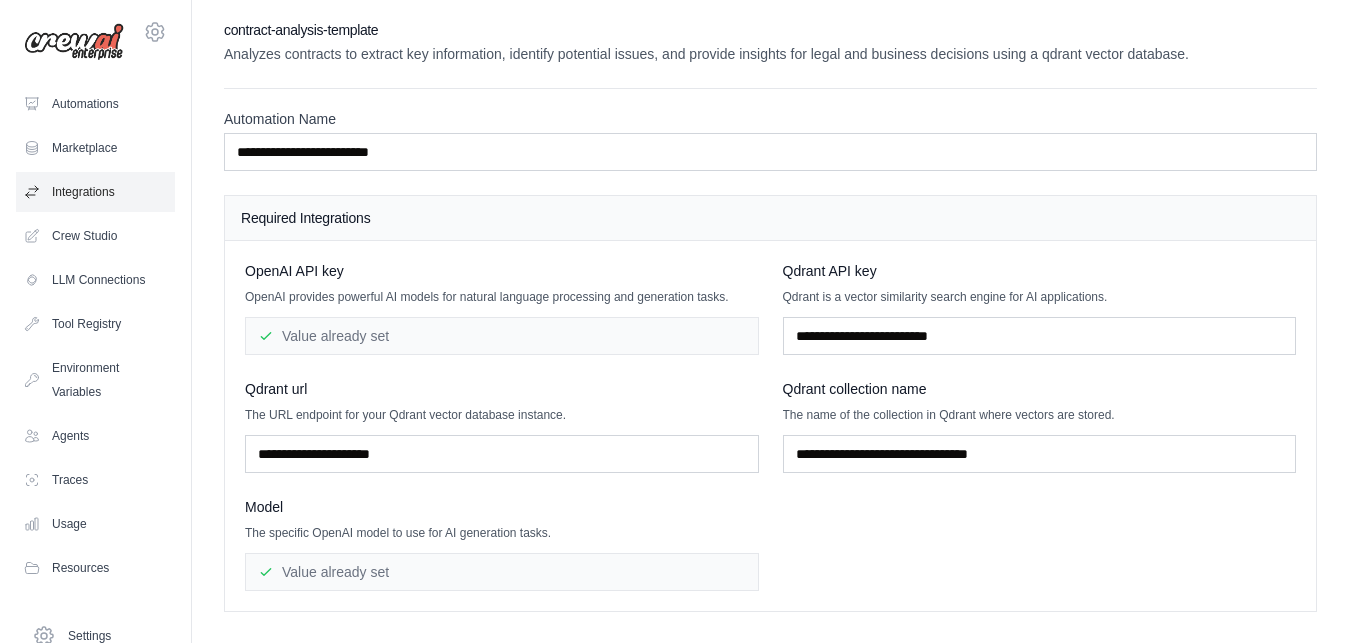 click on "Integrations" at bounding box center [95, 192] 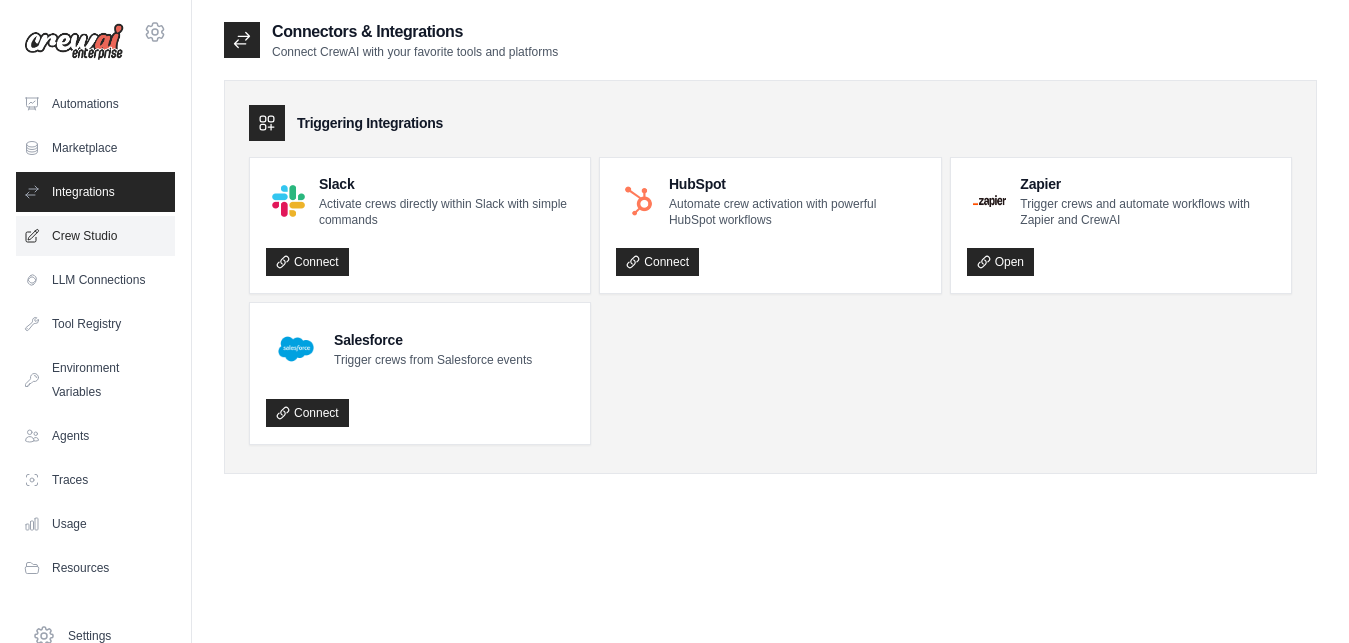 click on "Crew Studio" at bounding box center (95, 236) 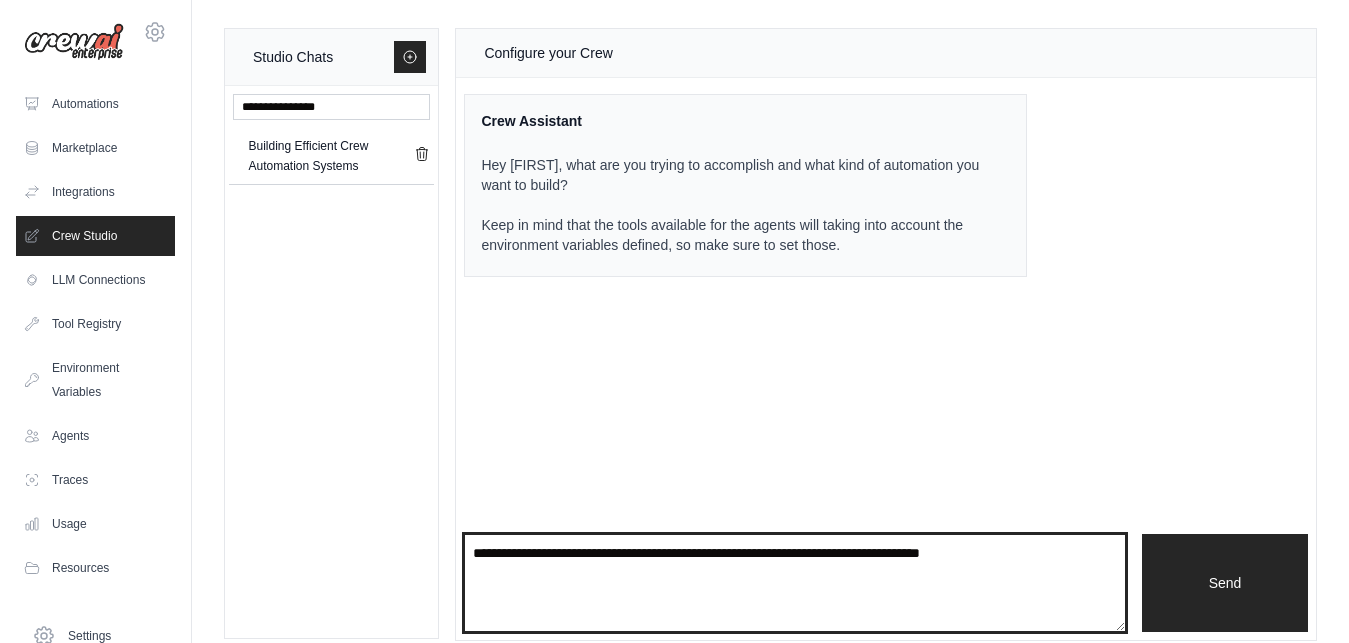 click at bounding box center (795, 583) 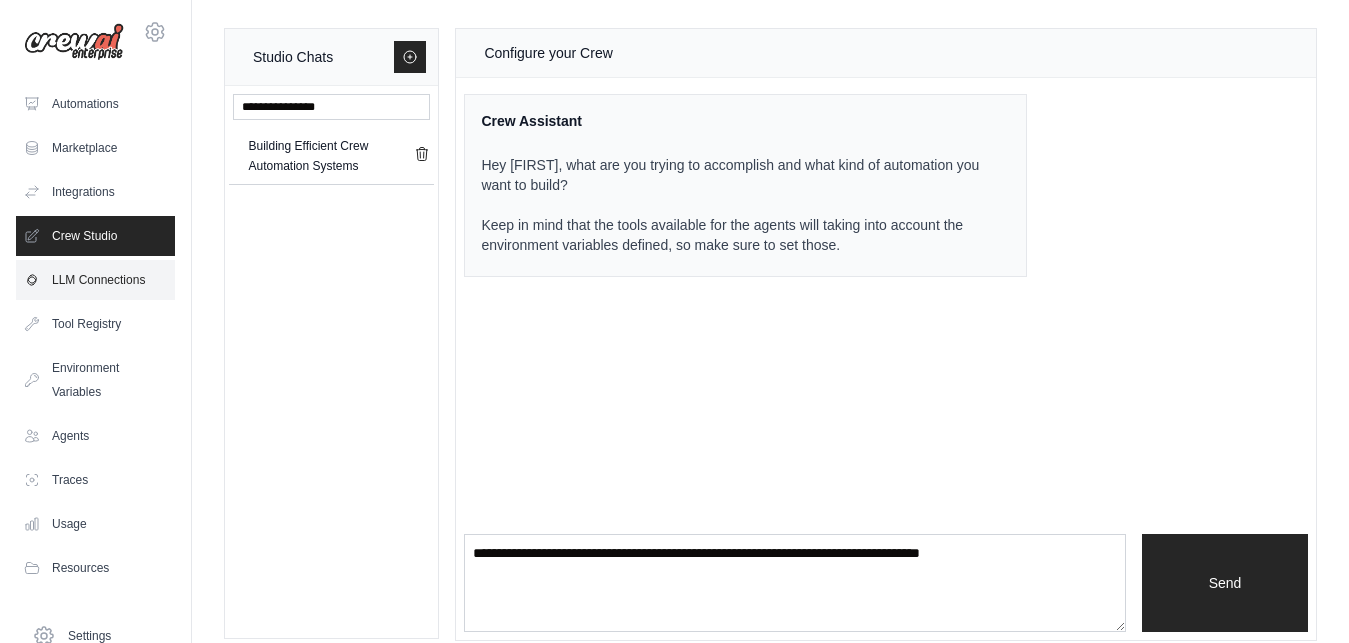 click on "LLM Connections" at bounding box center (95, 280) 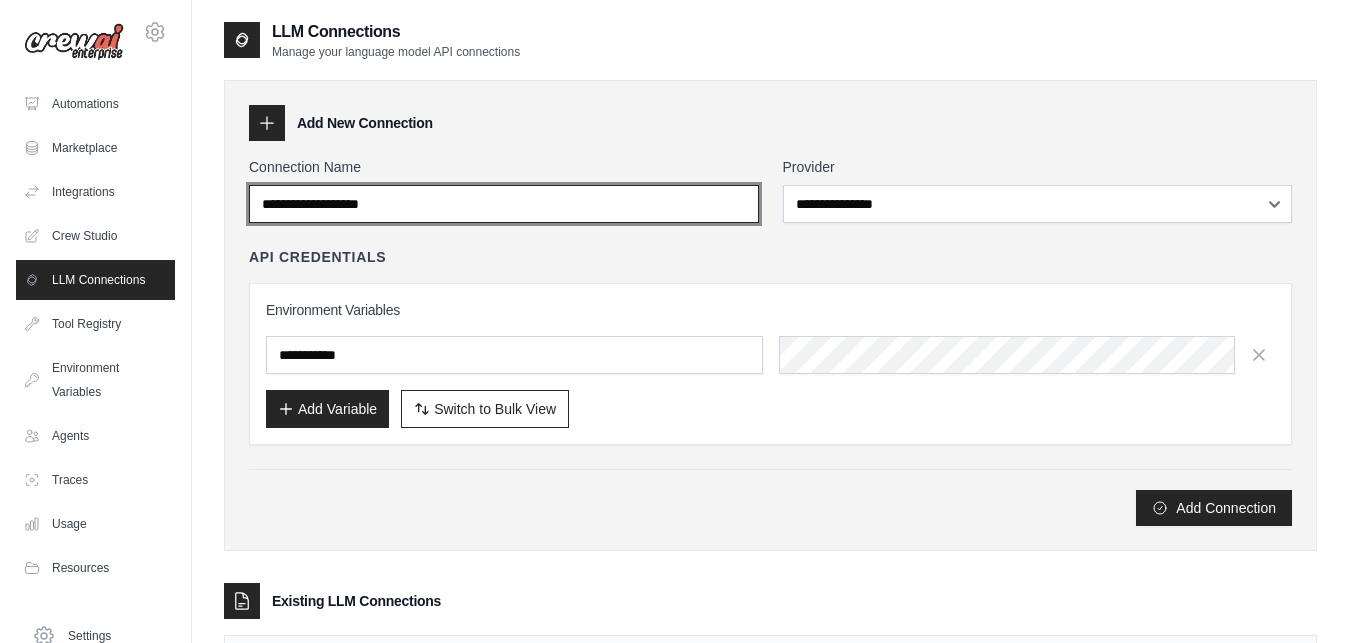 click on "Connection Name" at bounding box center [504, 204] 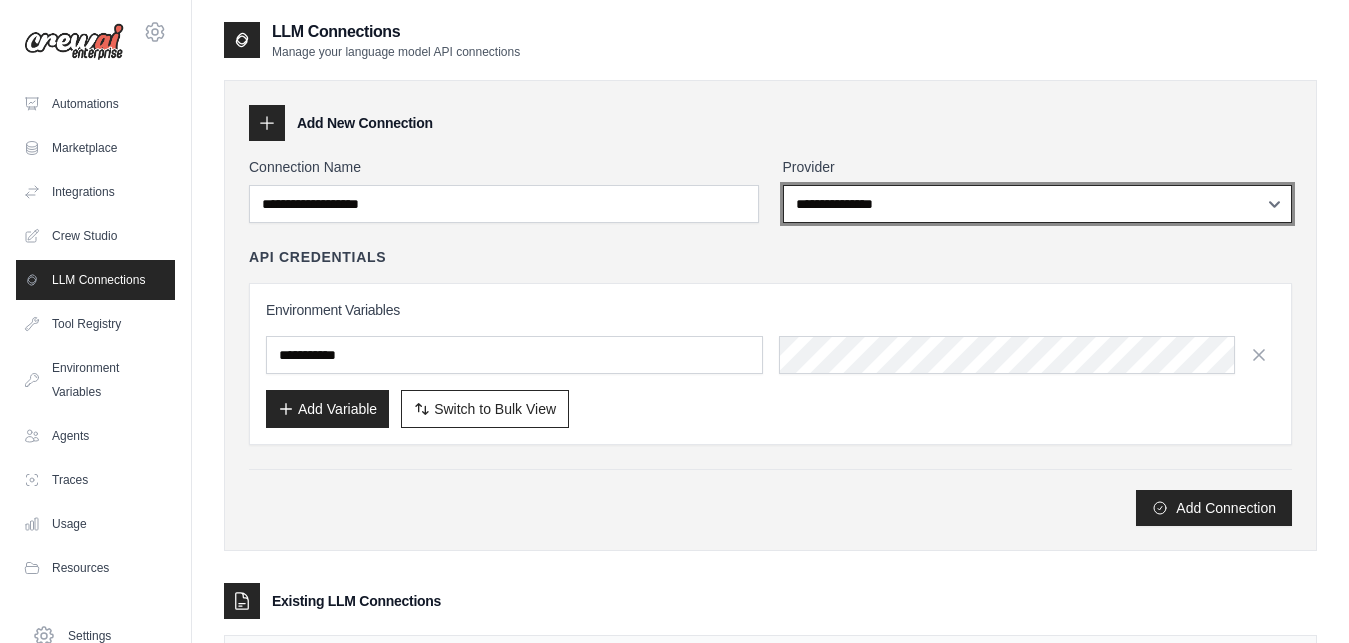 click on "**********" at bounding box center [1038, 204] 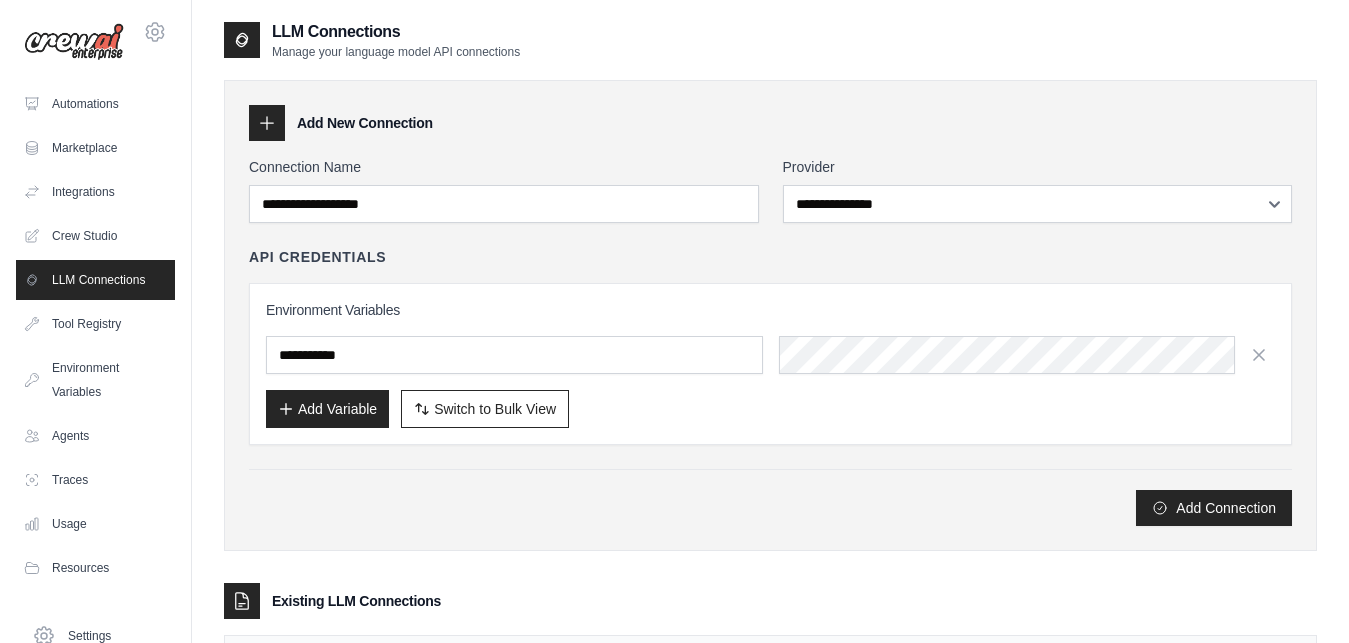 click on "Add New Connection" at bounding box center [770, 123] 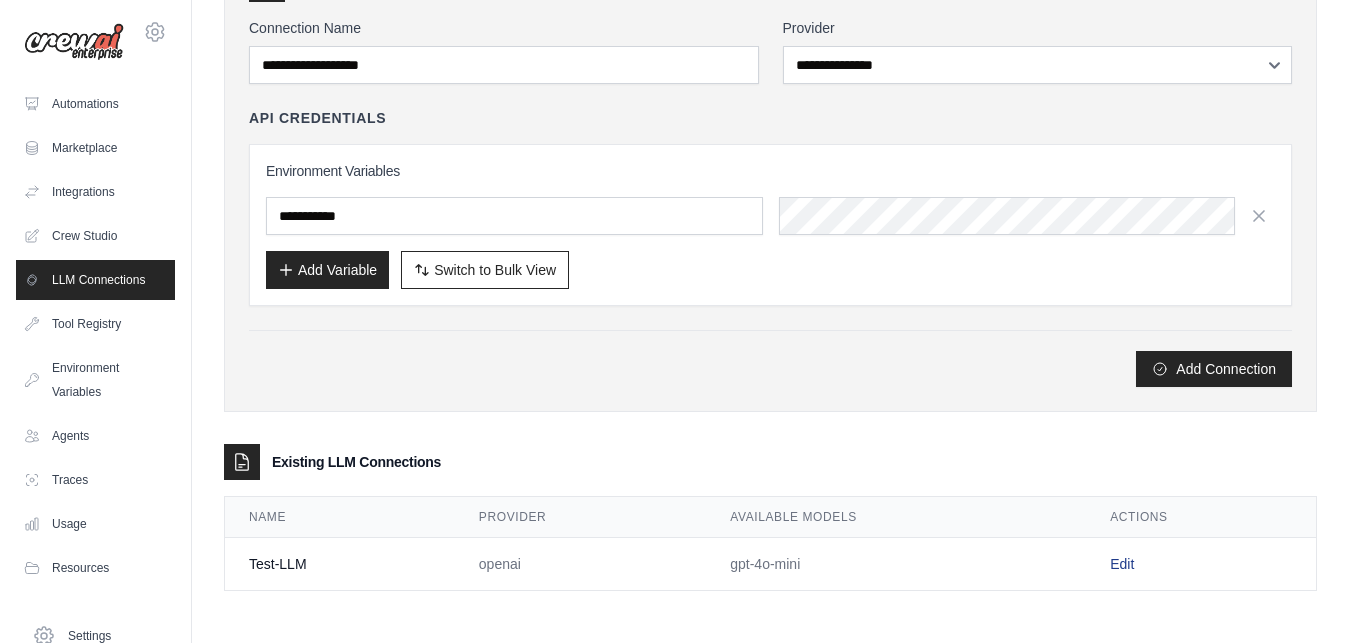 click on "Edit" at bounding box center (1122, 564) 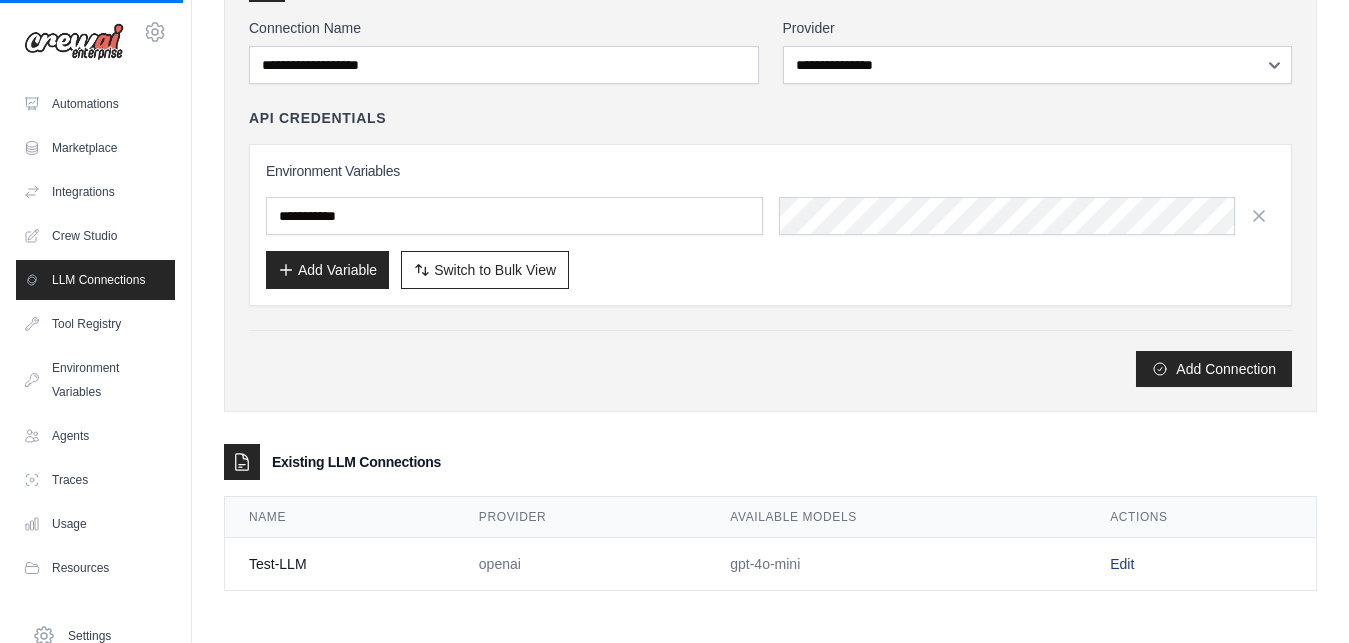 scroll, scrollTop: 0, scrollLeft: 0, axis: both 